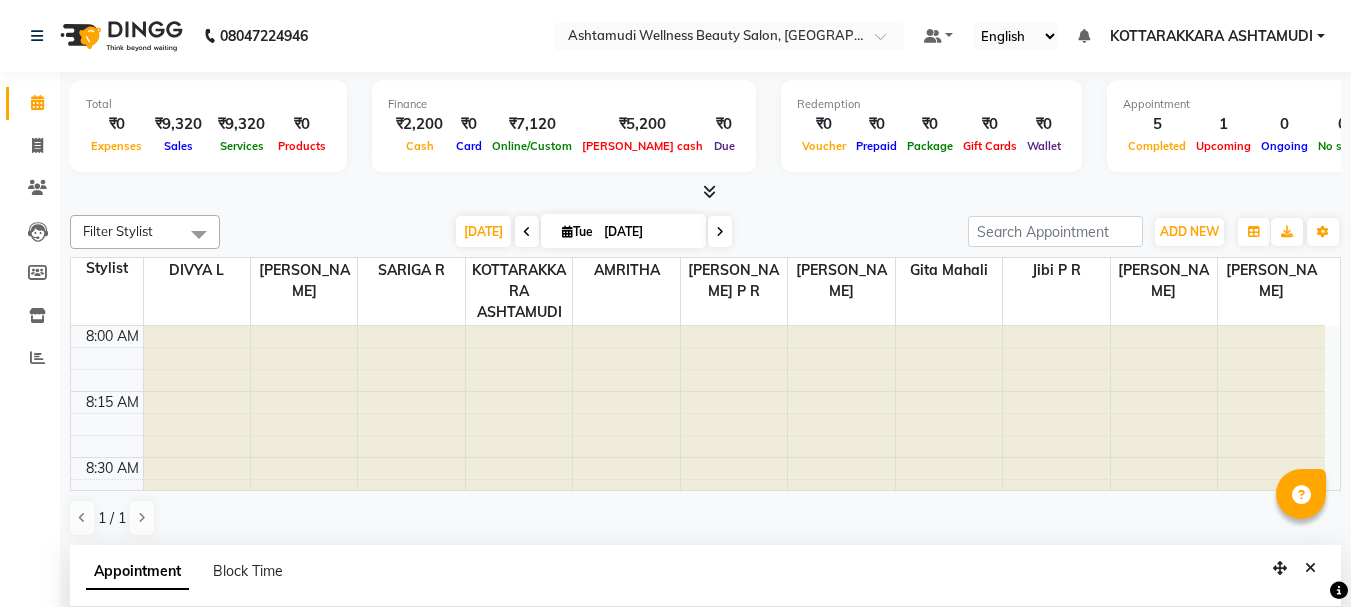 scroll, scrollTop: 0, scrollLeft: 0, axis: both 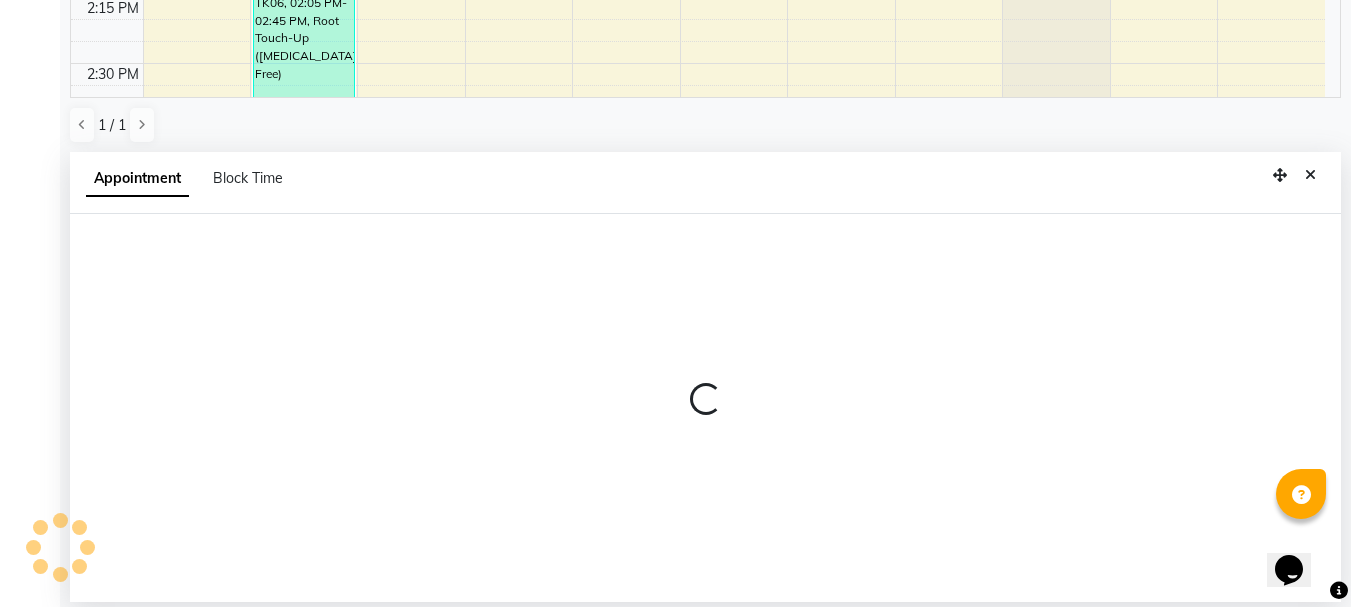 select on "27465" 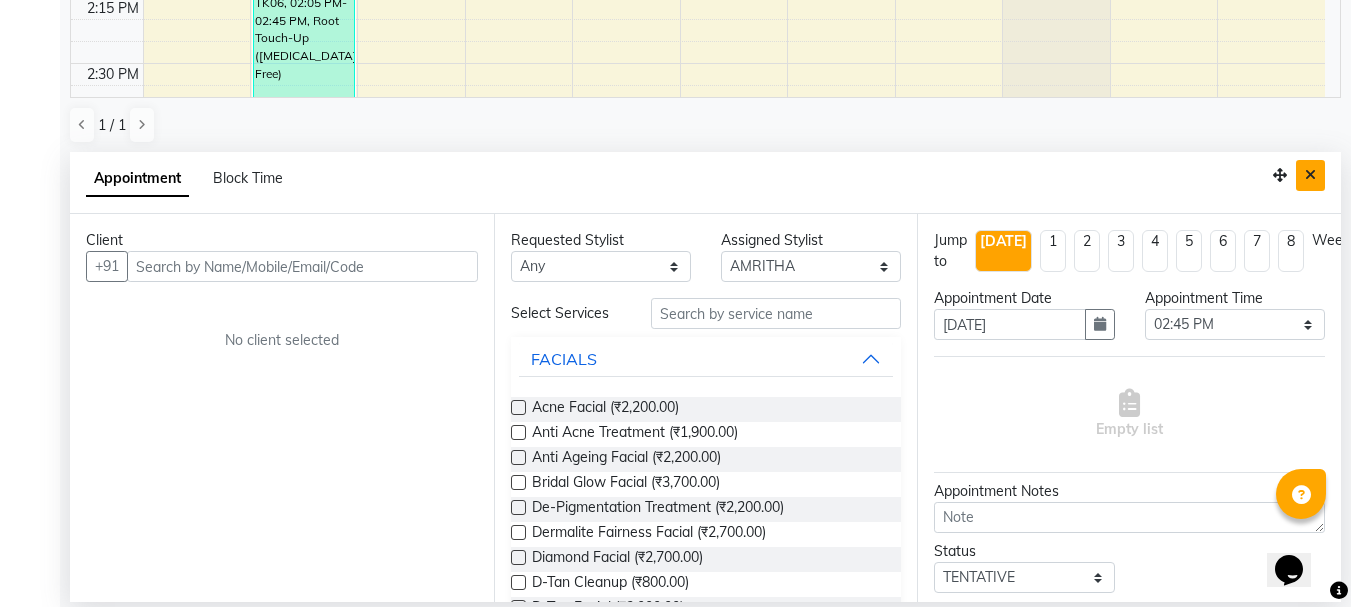 click at bounding box center (1310, 175) 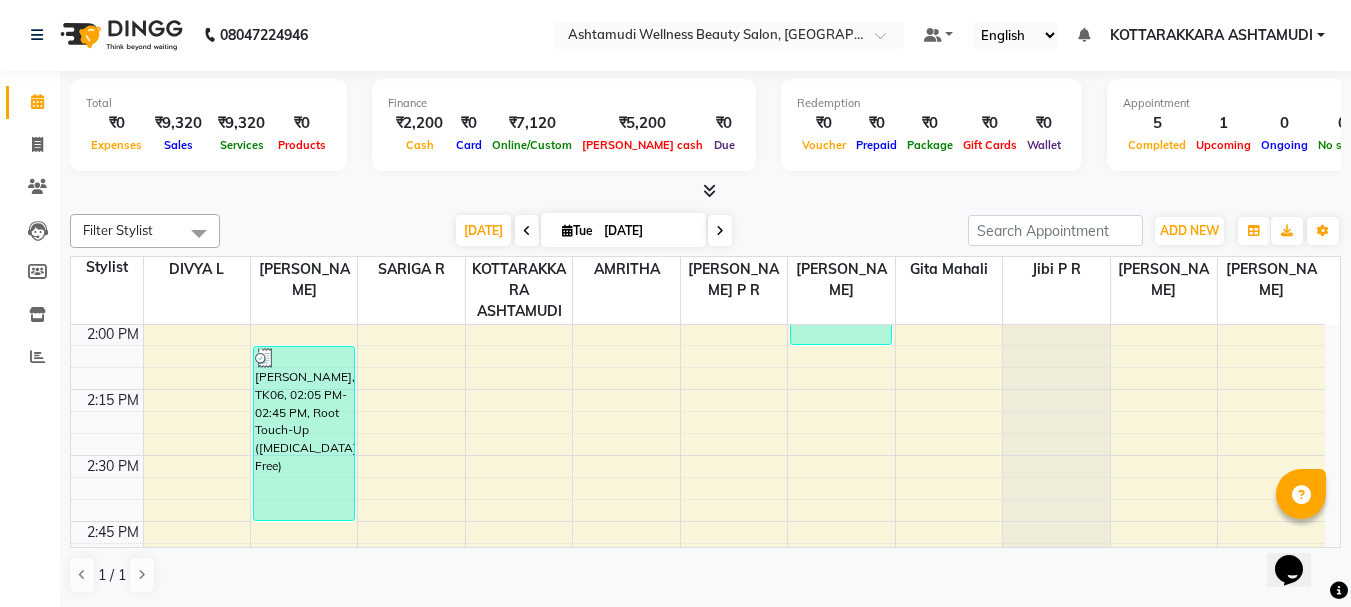 scroll, scrollTop: 1, scrollLeft: 0, axis: vertical 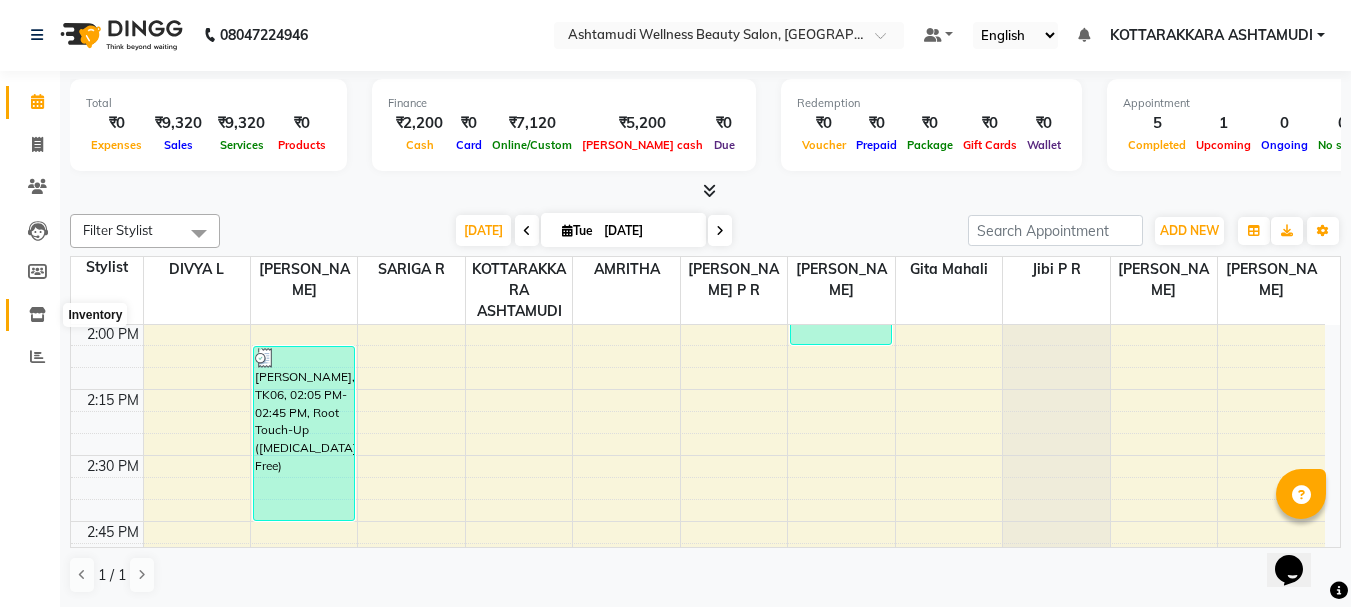 click 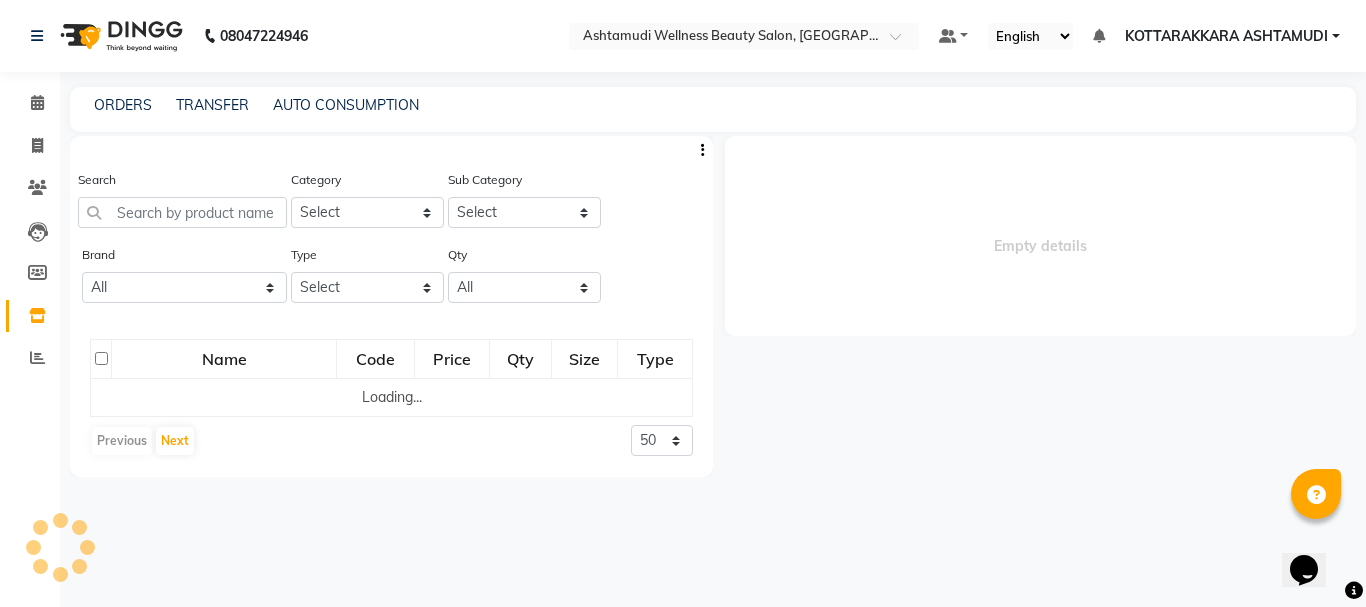 select 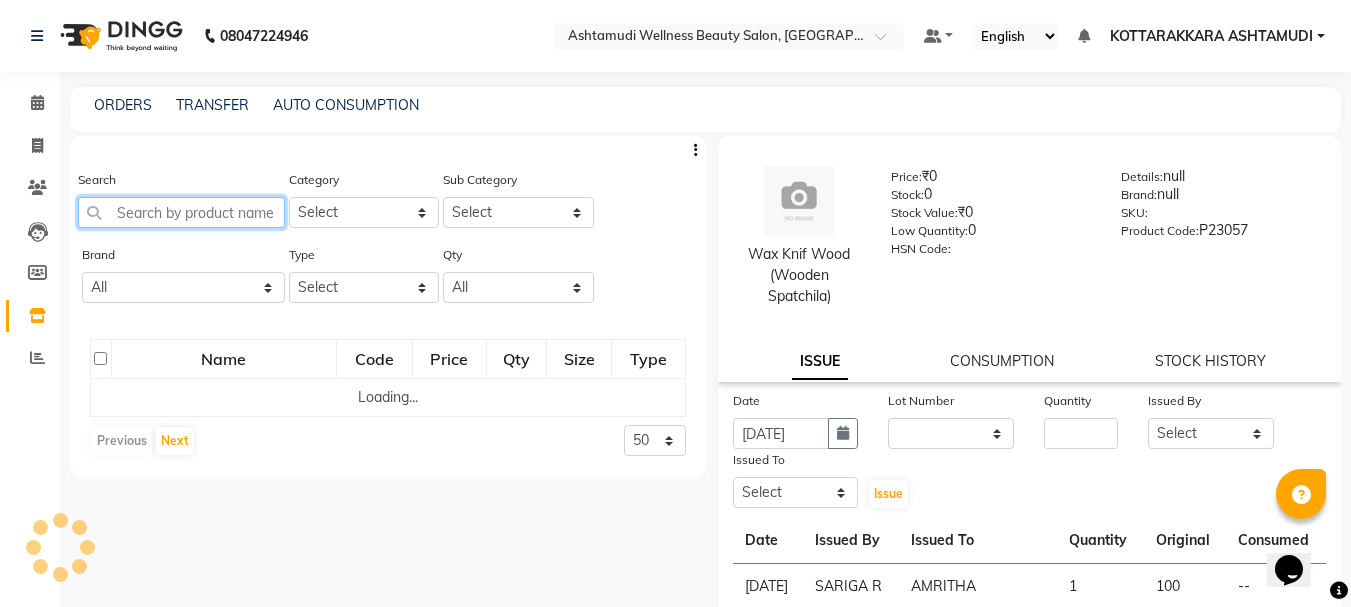 click 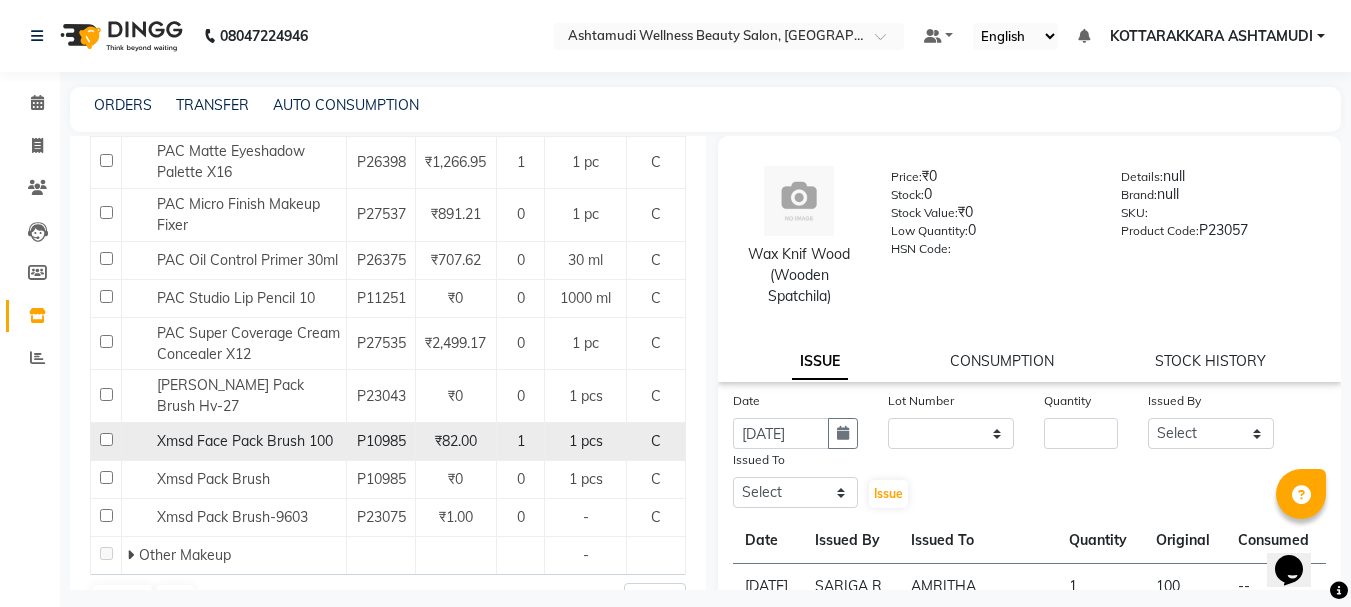 scroll, scrollTop: 1201, scrollLeft: 0, axis: vertical 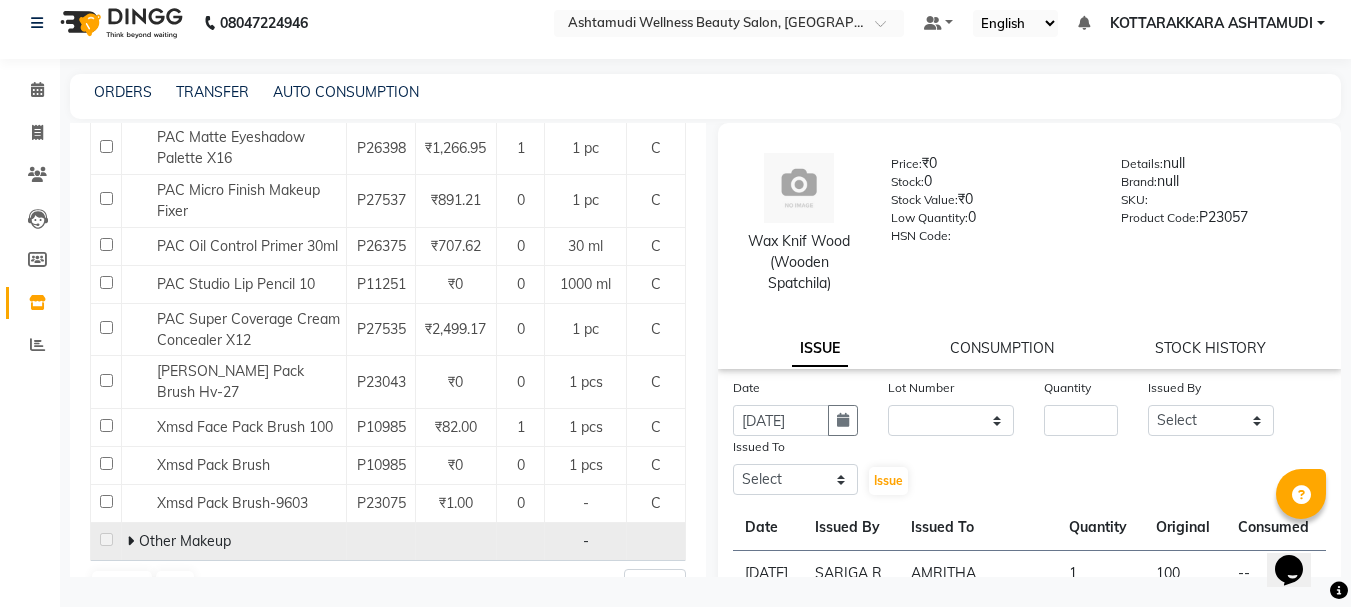 click on "Other Makeup" 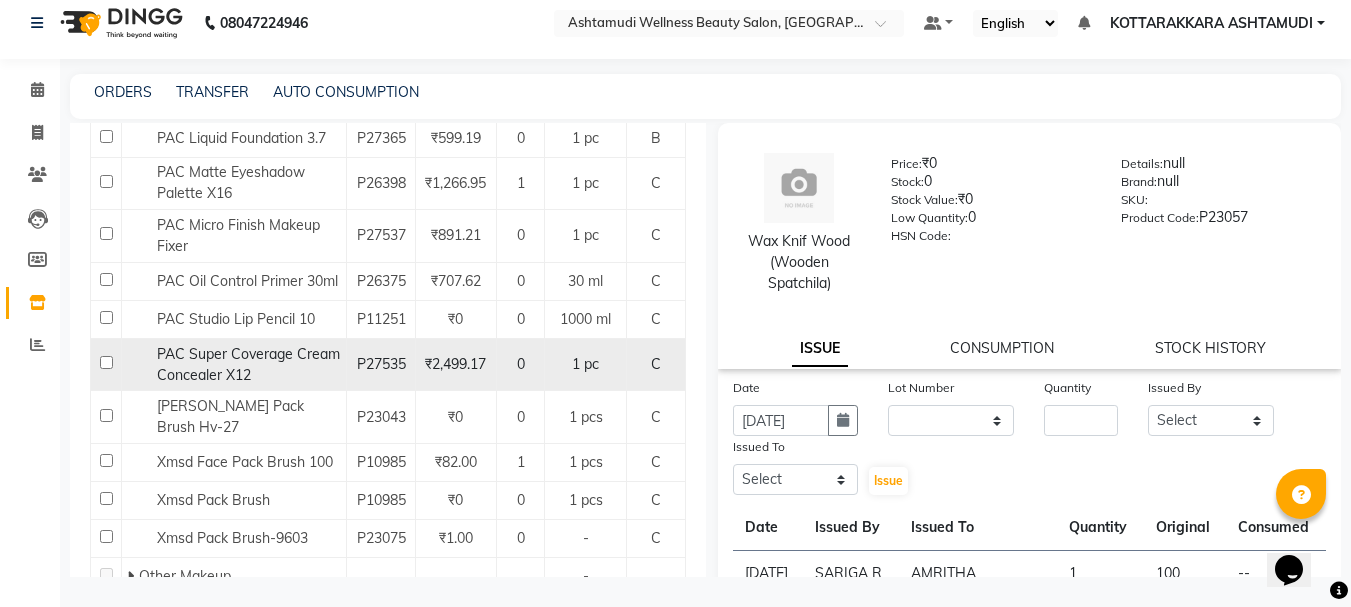 scroll, scrollTop: 1201, scrollLeft: 0, axis: vertical 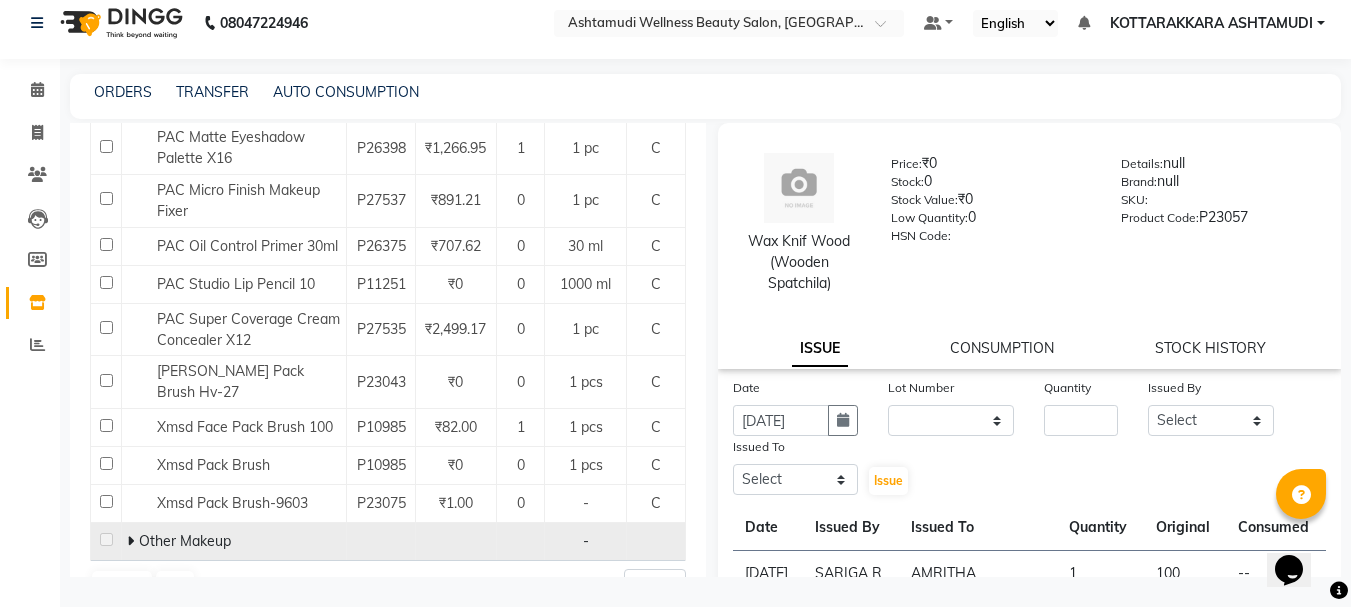 click on "Other Makeup" 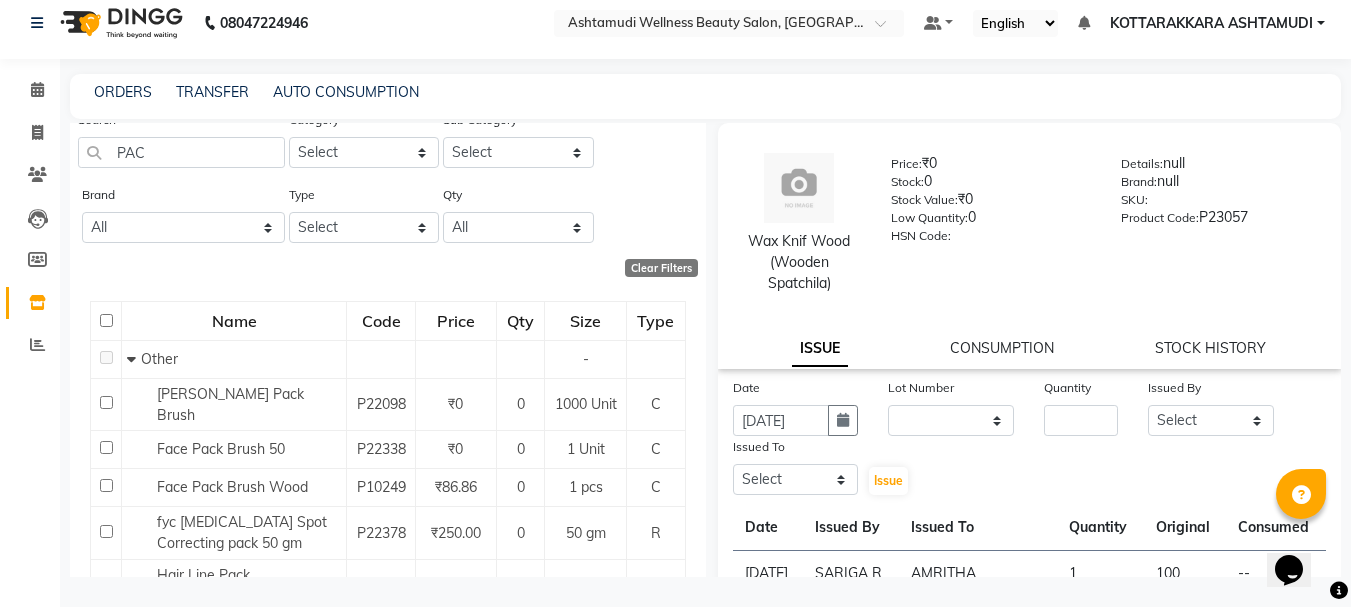 scroll, scrollTop: 0, scrollLeft: 0, axis: both 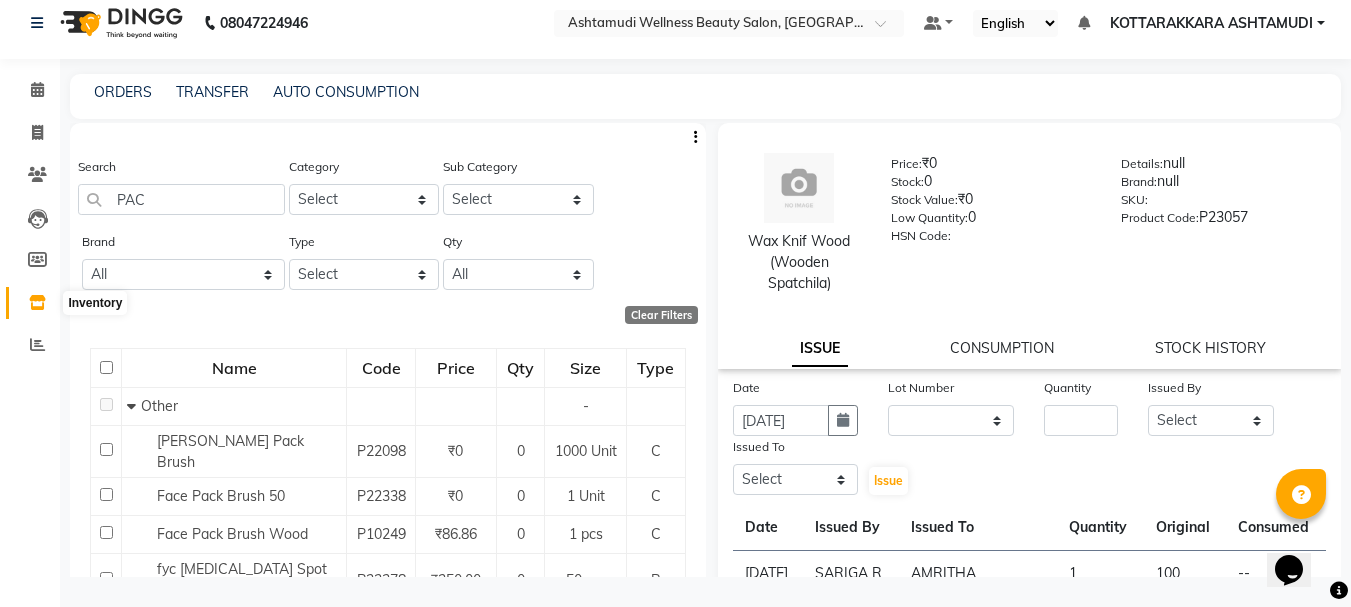 click 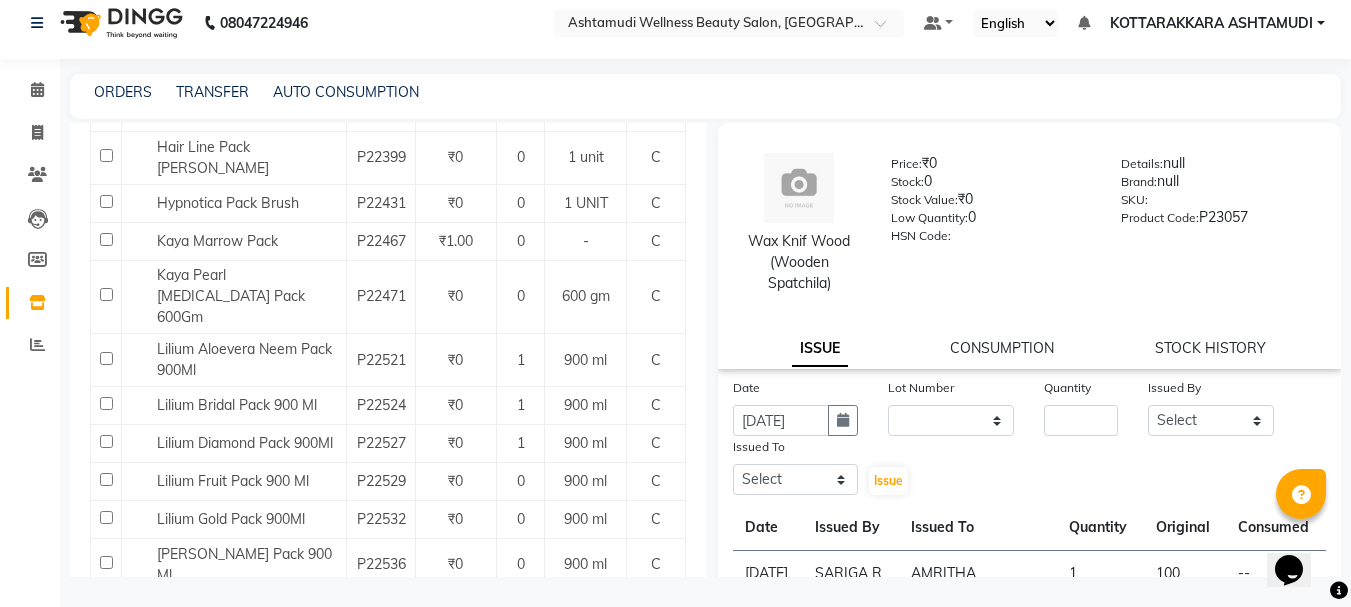 scroll, scrollTop: 301, scrollLeft: 0, axis: vertical 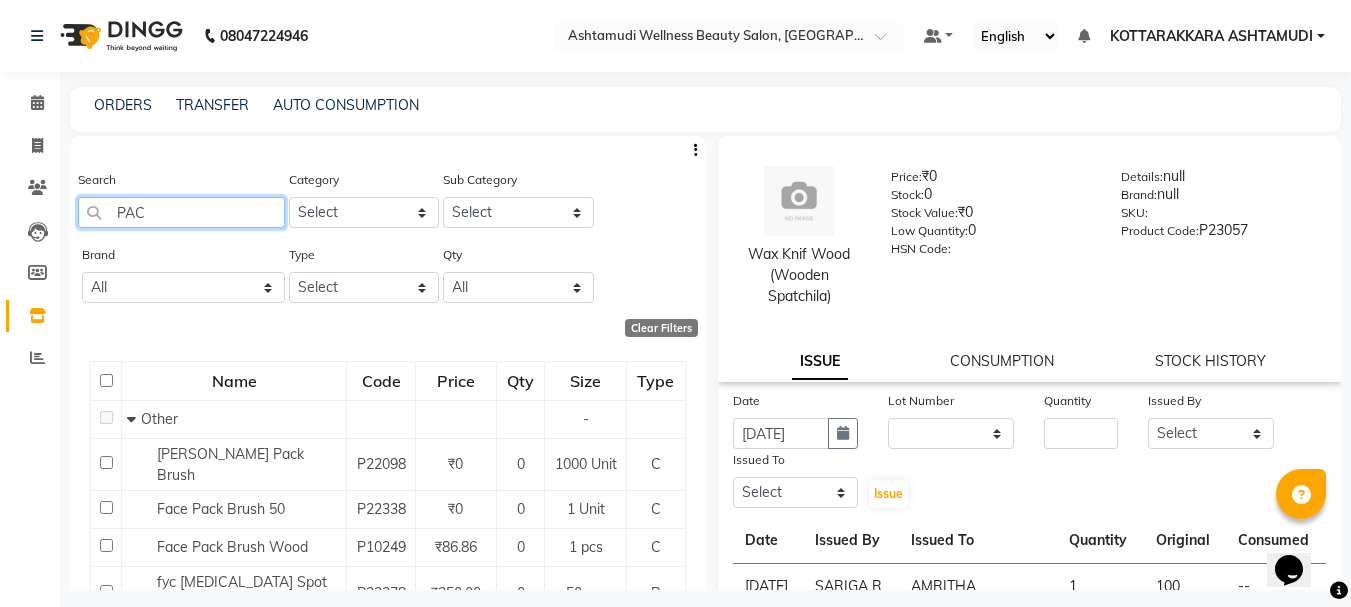 click on "PAC" 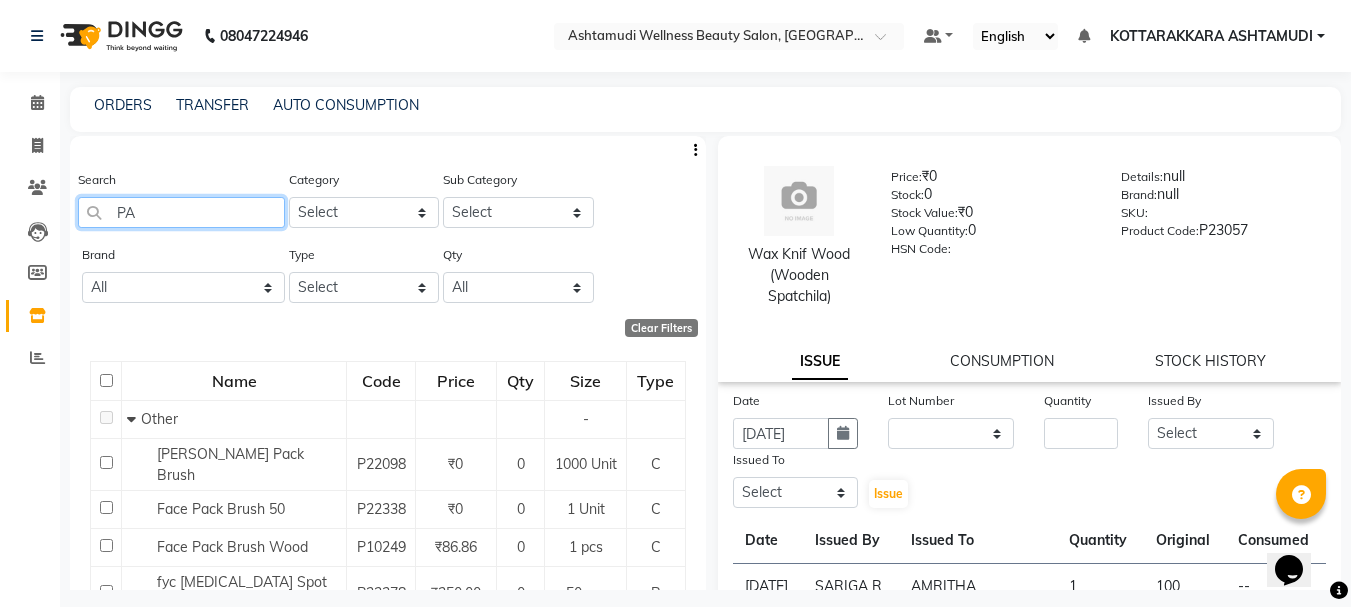 type on "P" 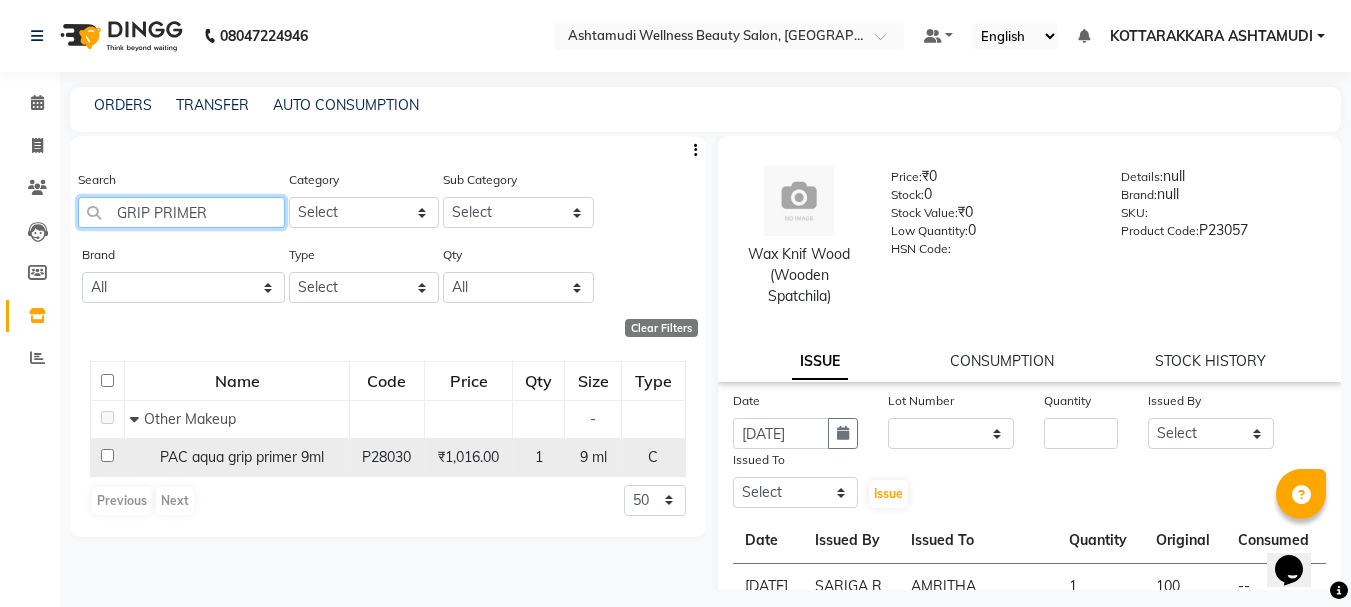 type on "GRIP PRIMER" 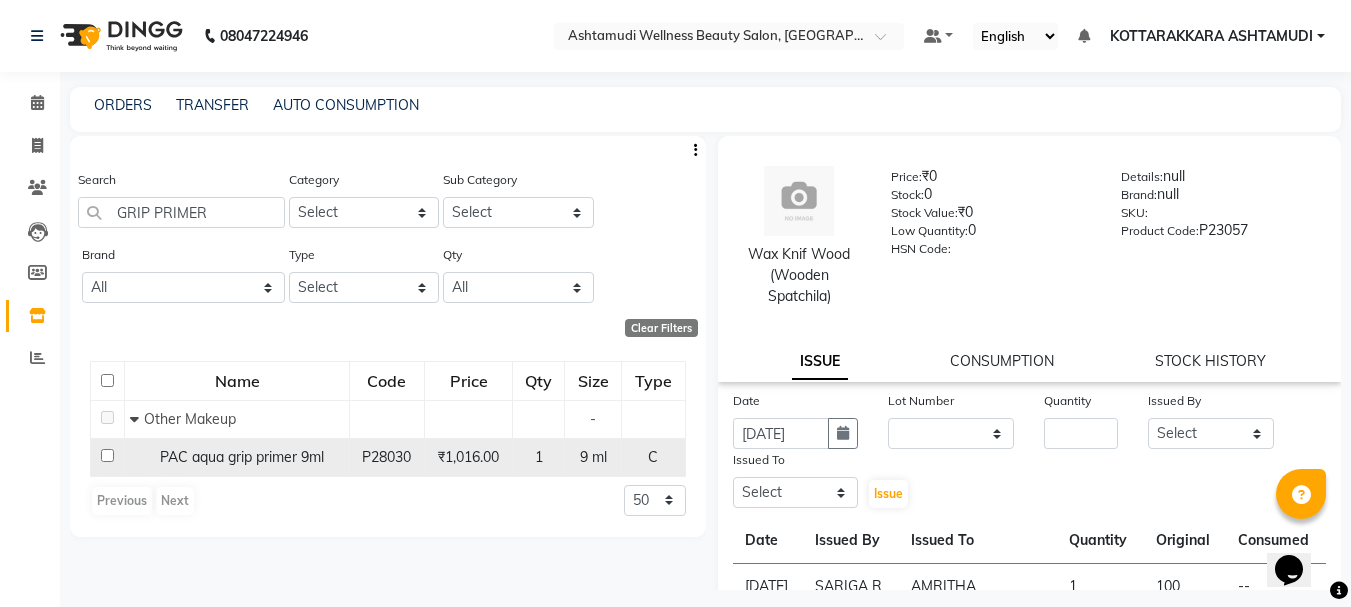 click 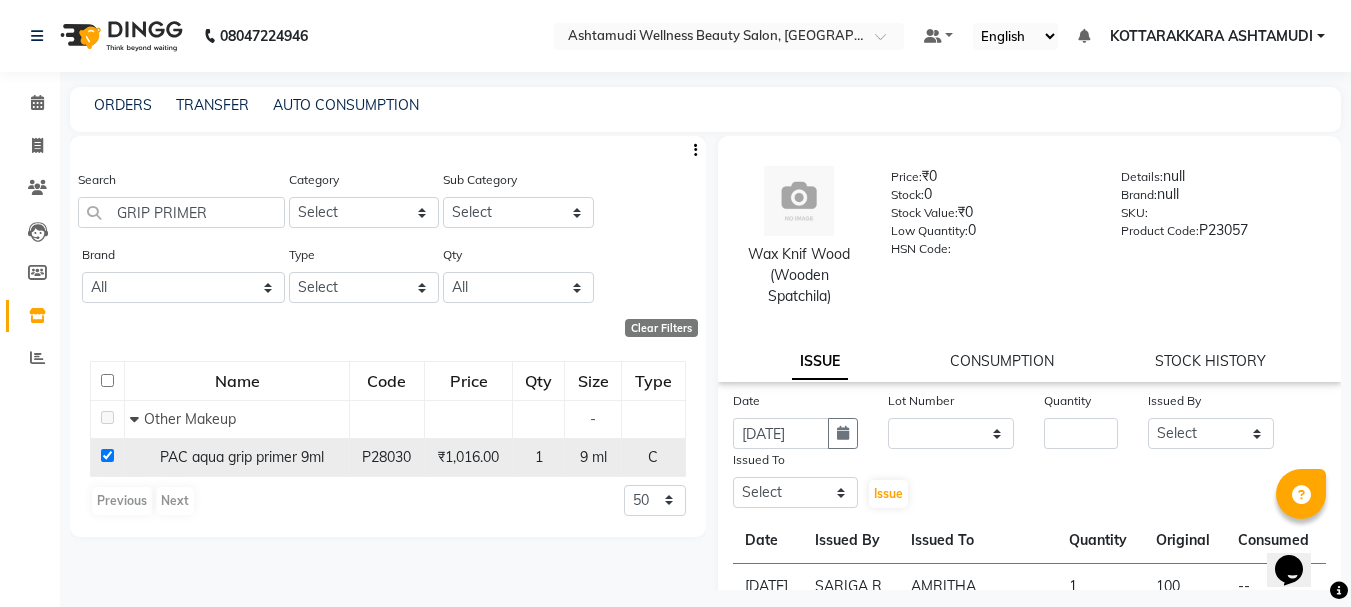 checkbox on "true" 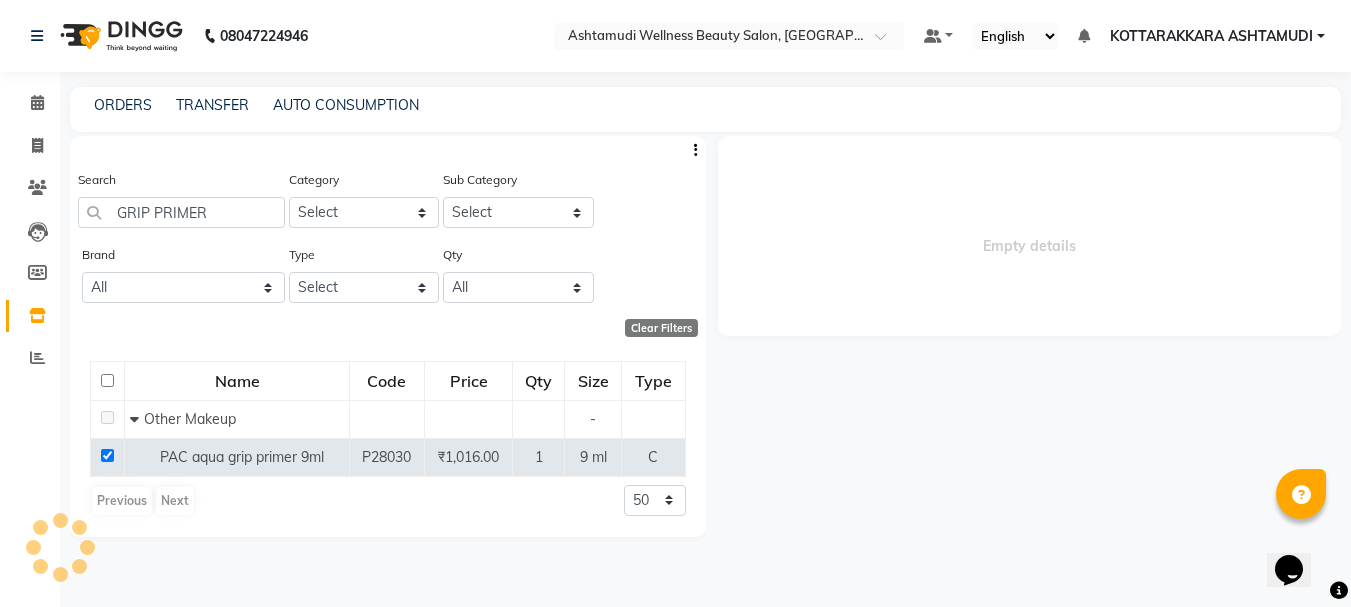 select 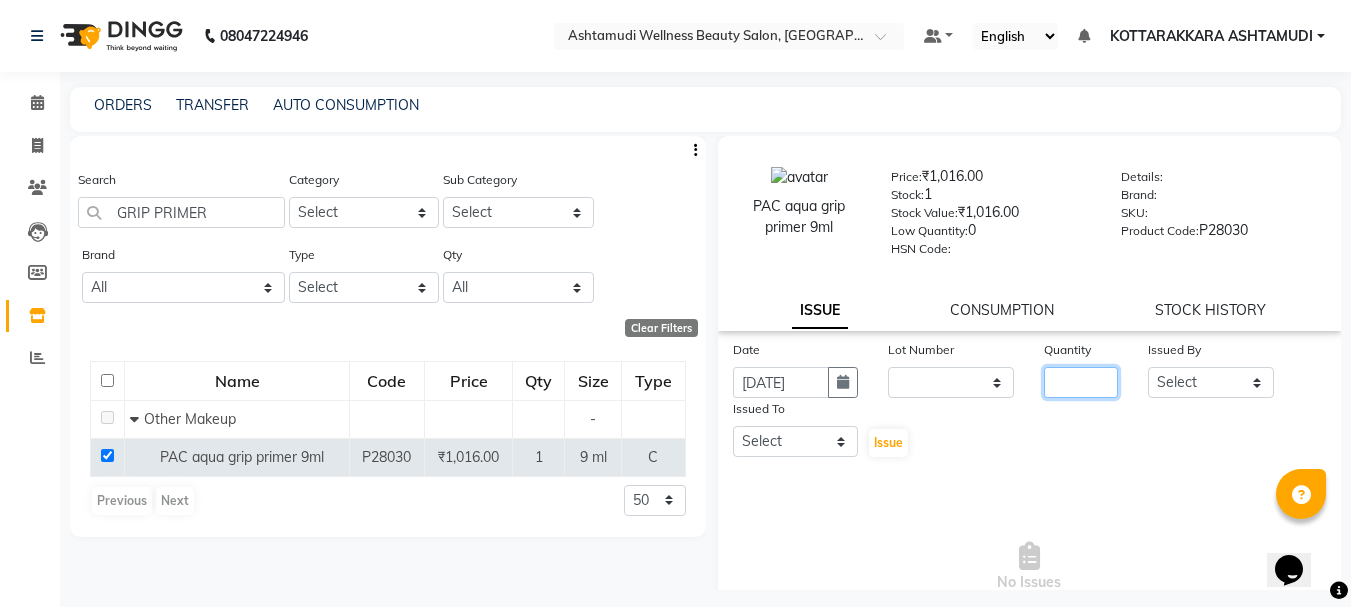 click 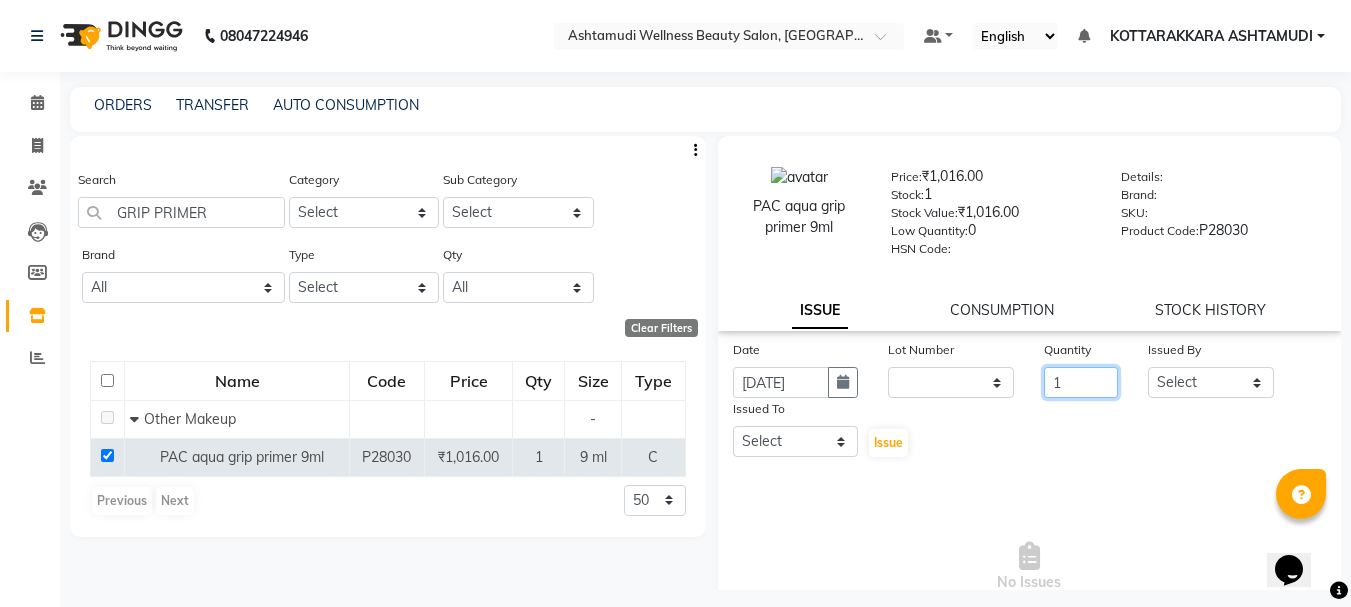 type on "1" 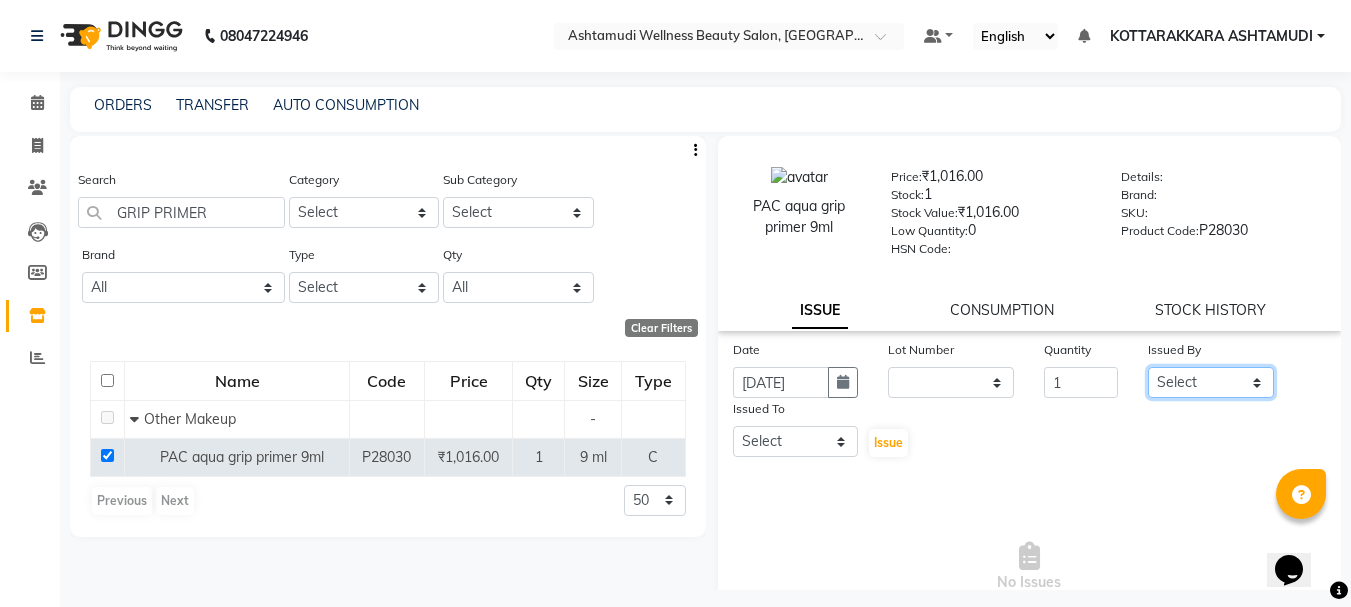 click on "Select AMRITHA [PERSON_NAME] DIVYA L	 Gita Mahali  Jibi P R [PERSON_NAME] ASHTAMUDI [PERSON_NAME] 	 [PERSON_NAME] SARIGA R	 [PERSON_NAME]" 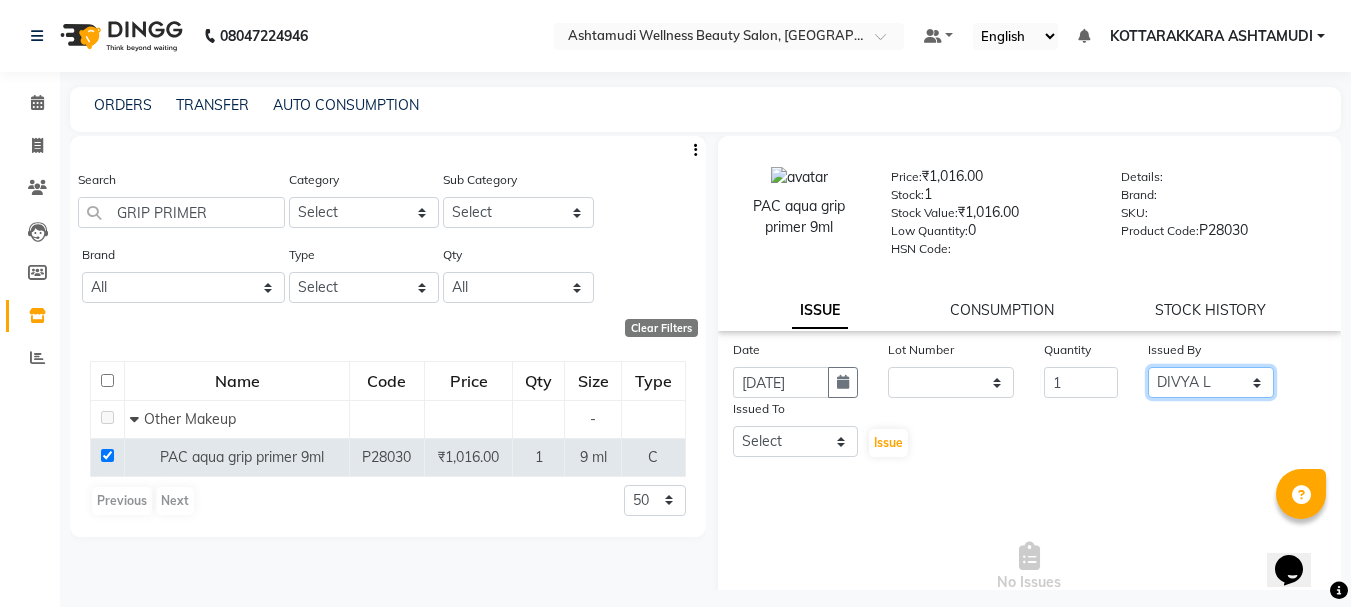 click on "Select AMRITHA [PERSON_NAME] DIVYA L	 Gita Mahali  Jibi P R [PERSON_NAME] ASHTAMUDI [PERSON_NAME] 	 [PERSON_NAME] SARIGA R	 [PERSON_NAME]" 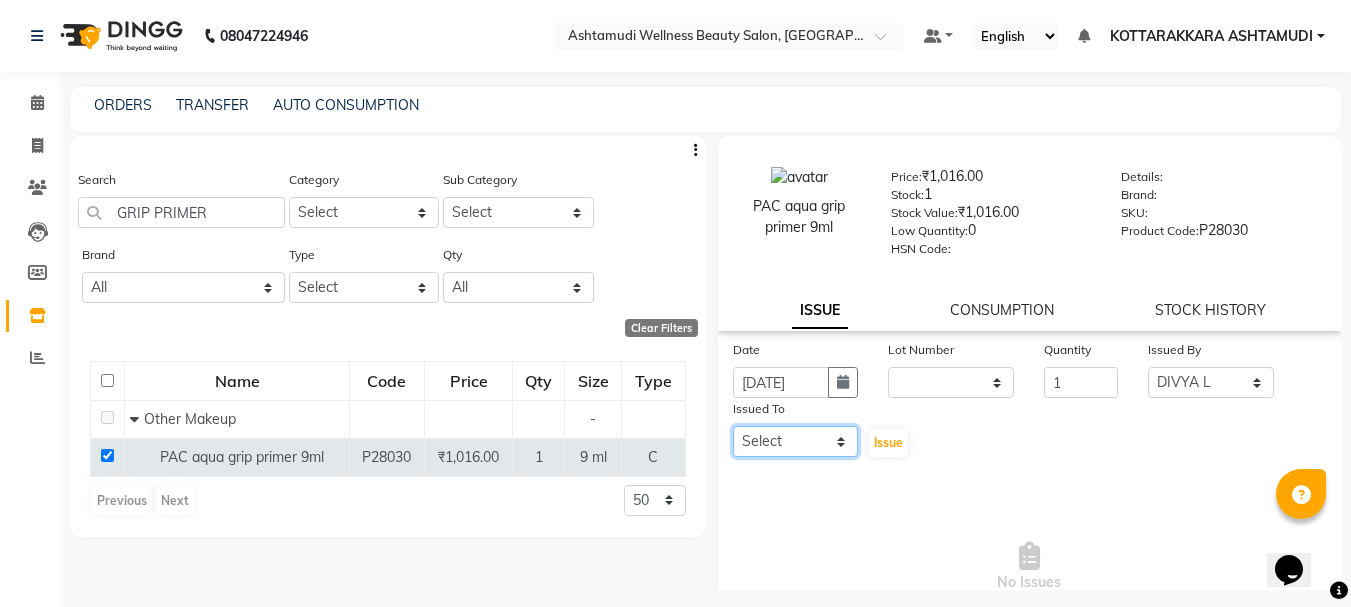 click on "Select AMRITHA [PERSON_NAME] DIVYA L	 Gita Mahali  Jibi P R [PERSON_NAME] ASHTAMUDI [PERSON_NAME] 	 [PERSON_NAME] SARIGA R	 [PERSON_NAME]" 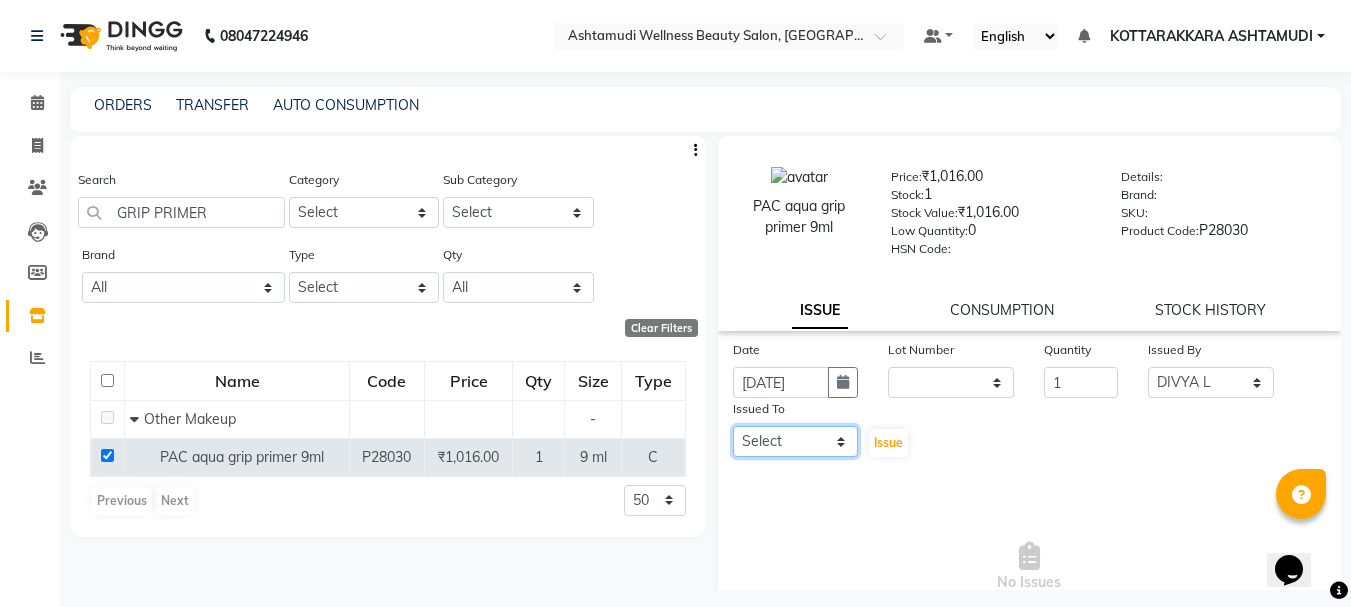 select on "27462" 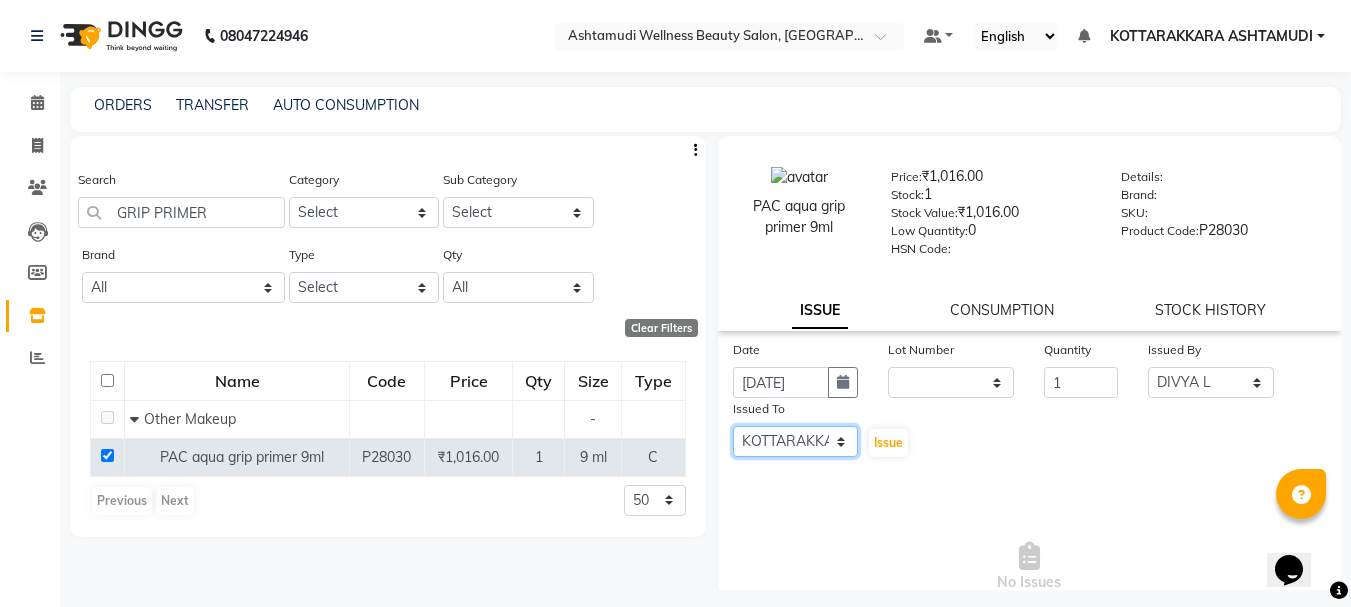 click on "Select AMRITHA [PERSON_NAME] DIVYA L	 Gita Mahali  Jibi P R [PERSON_NAME] ASHTAMUDI [PERSON_NAME] 	 [PERSON_NAME] SARIGA R	 [PERSON_NAME]" 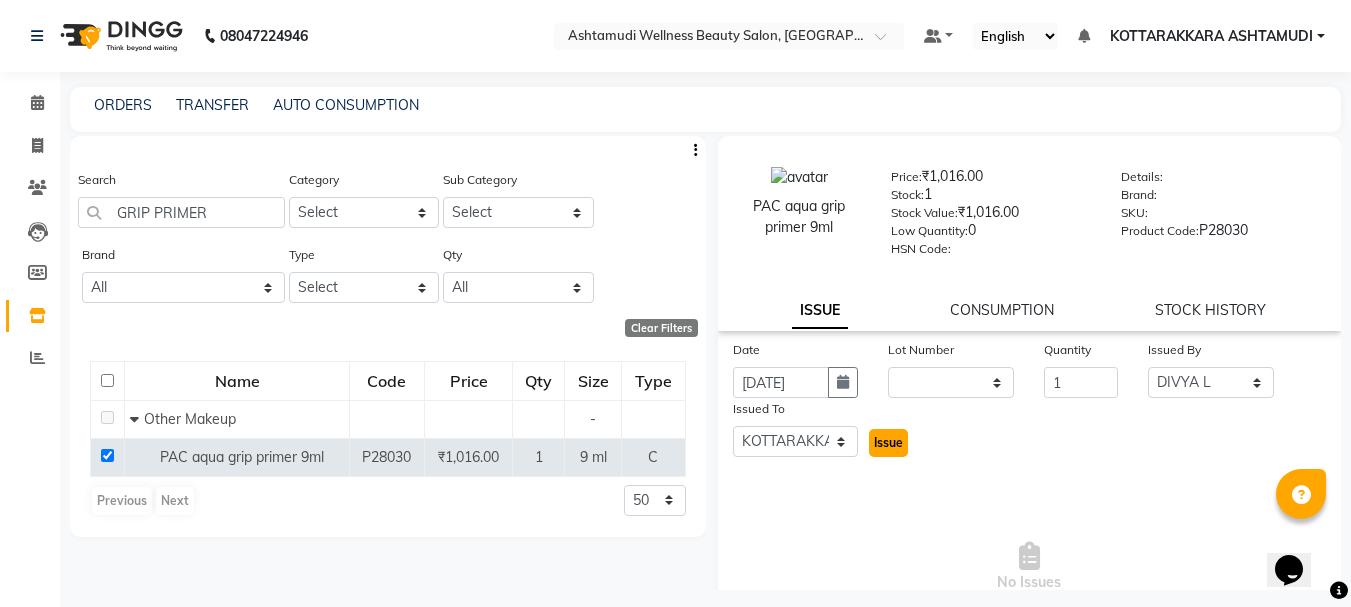 click on "Issue" 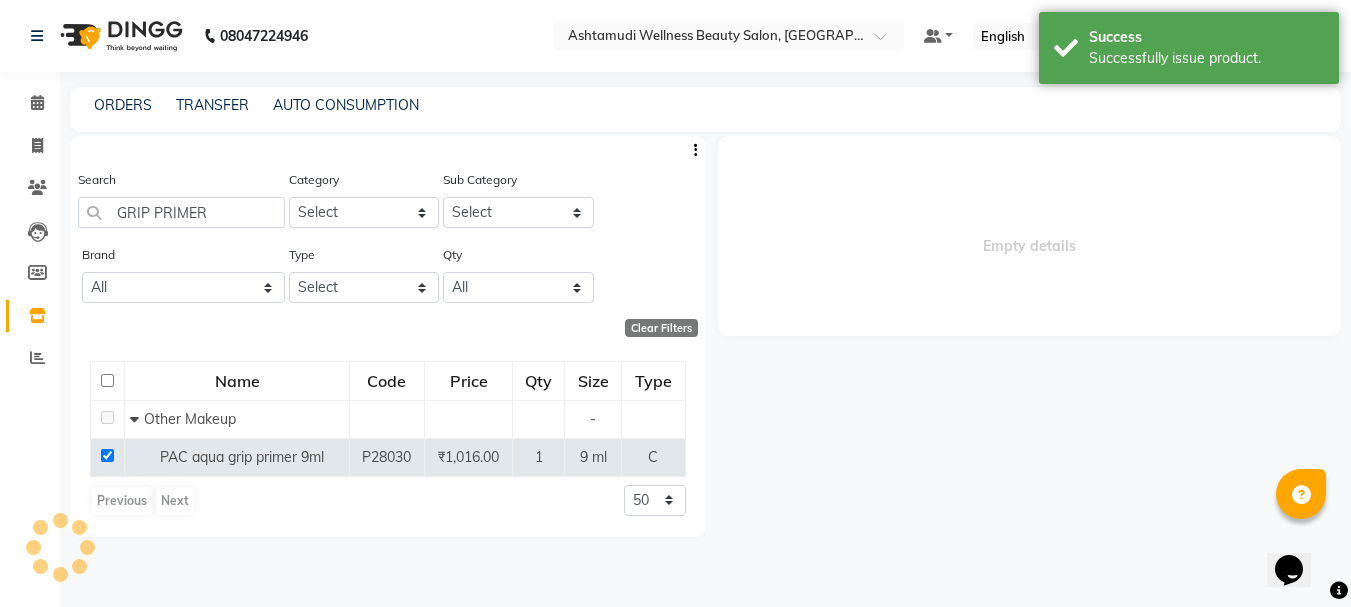 select 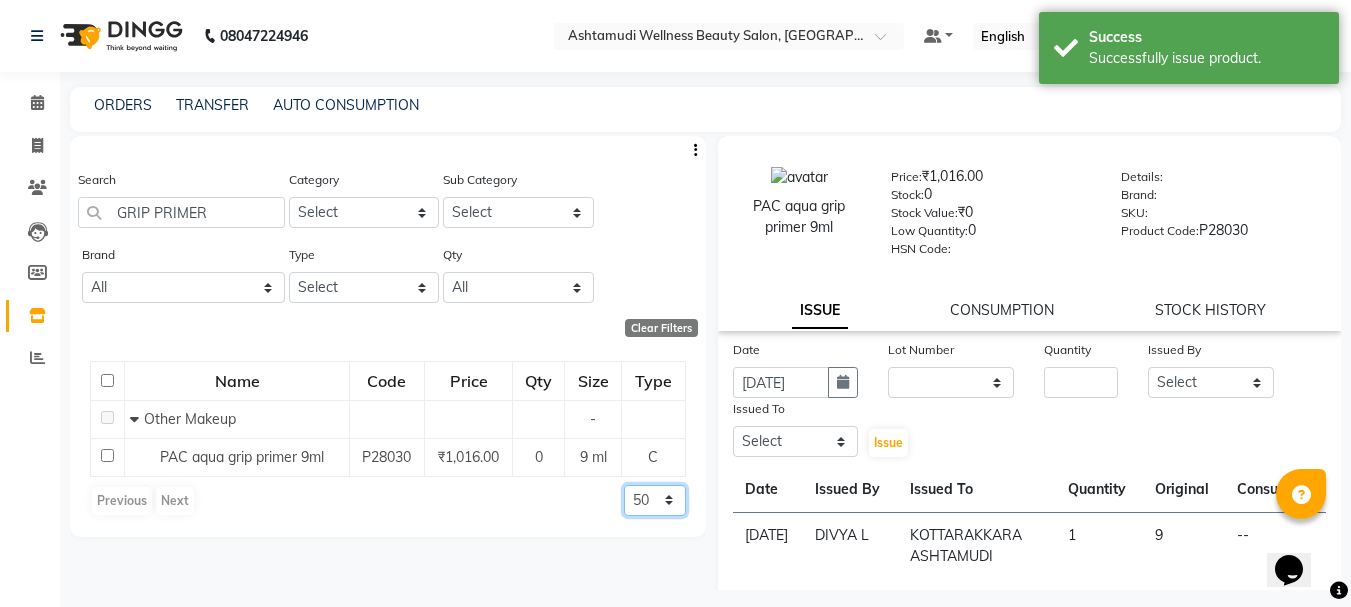 click on "50 100 500" 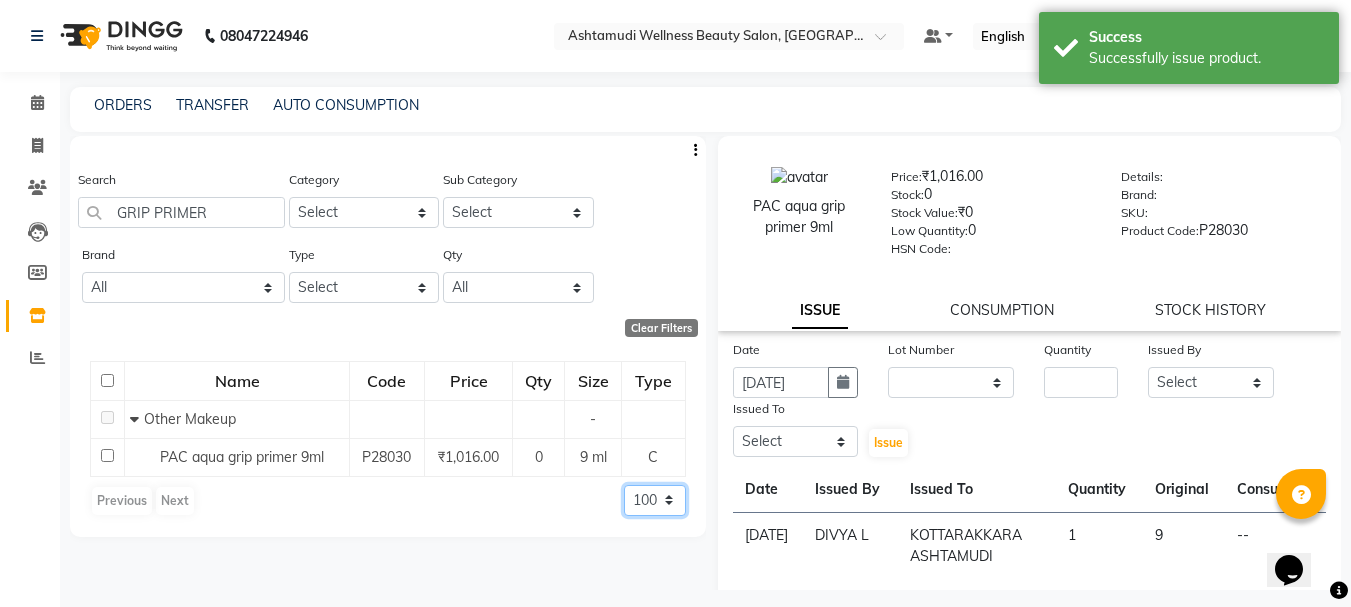 click on "50 100 500" 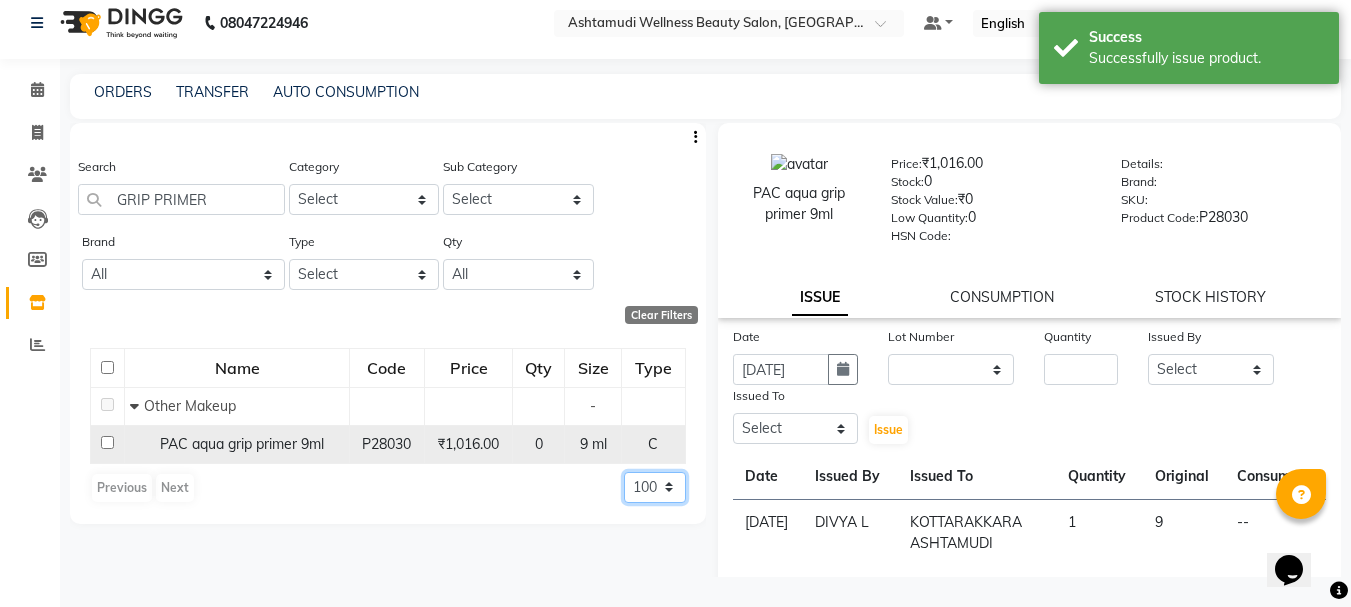 scroll, scrollTop: 0, scrollLeft: 0, axis: both 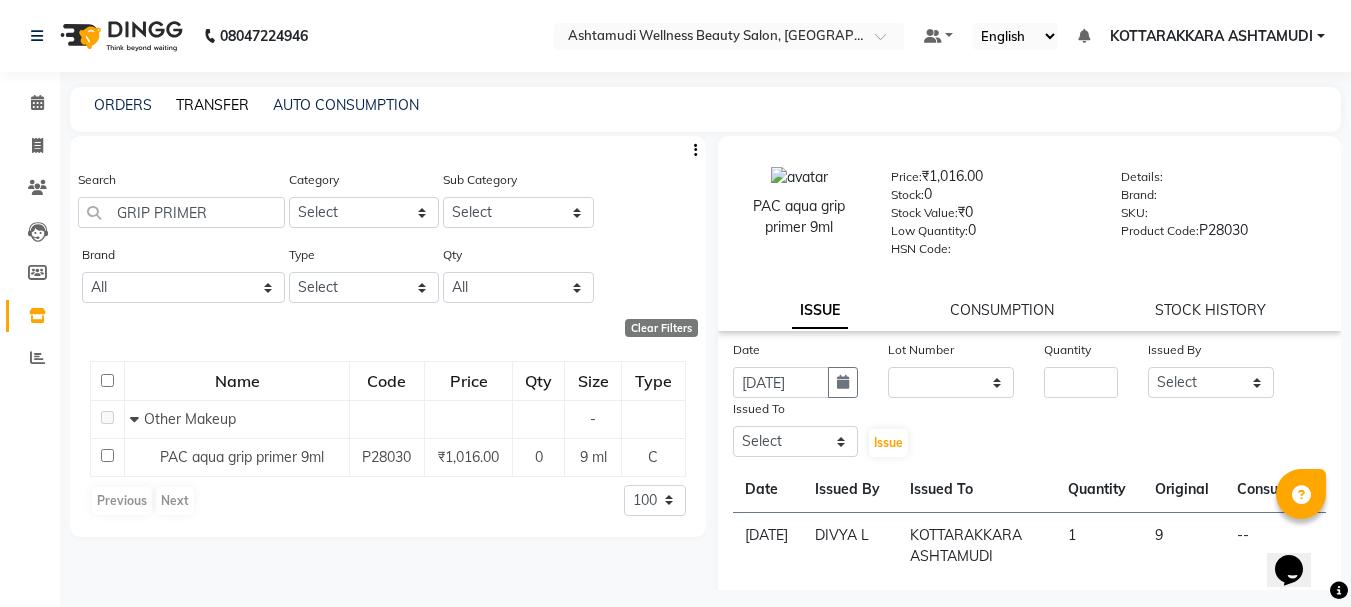 click on "TRANSFER" 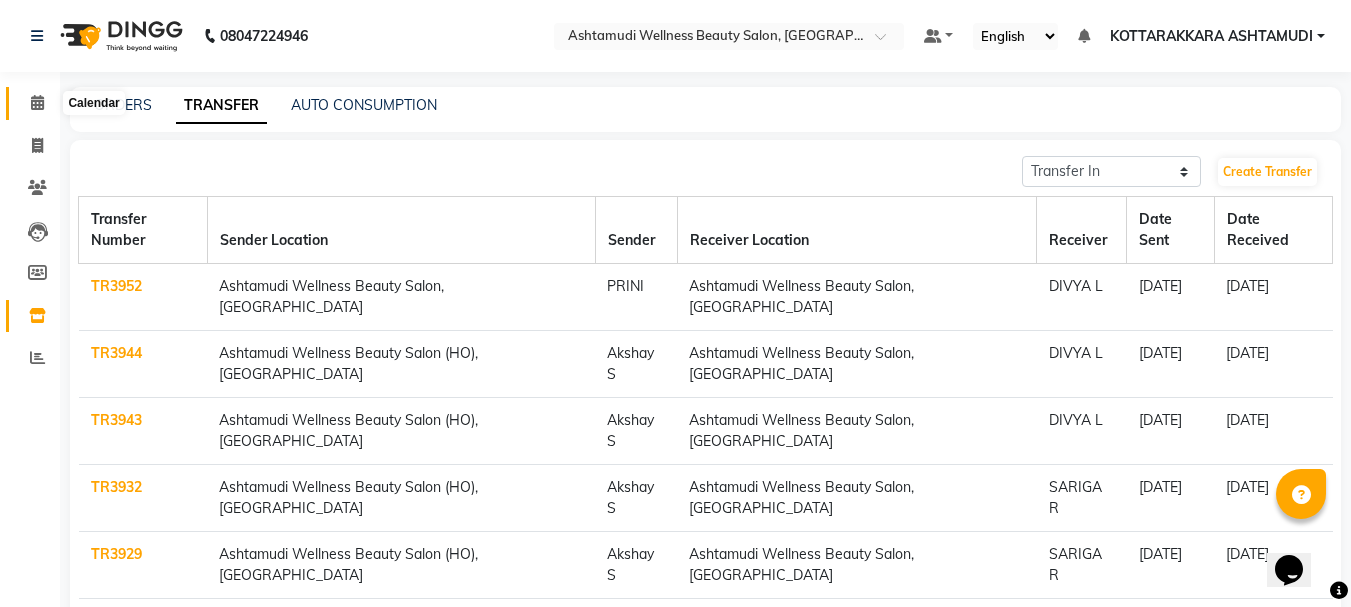 click 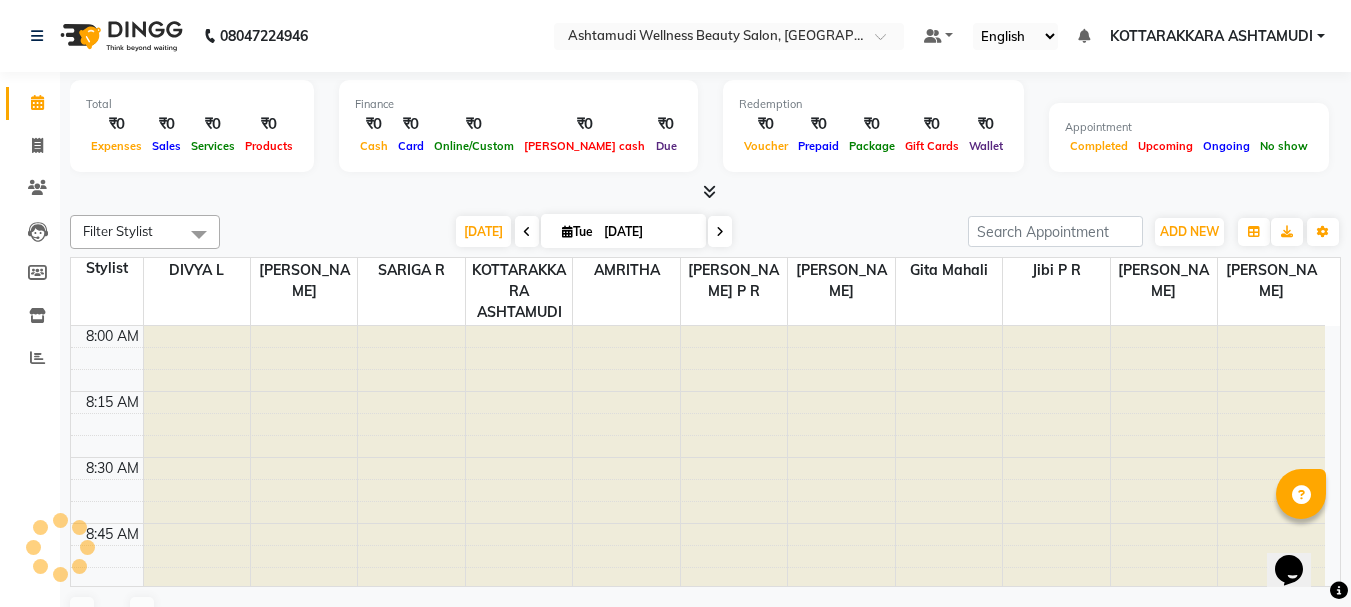 scroll, scrollTop: 0, scrollLeft: 0, axis: both 